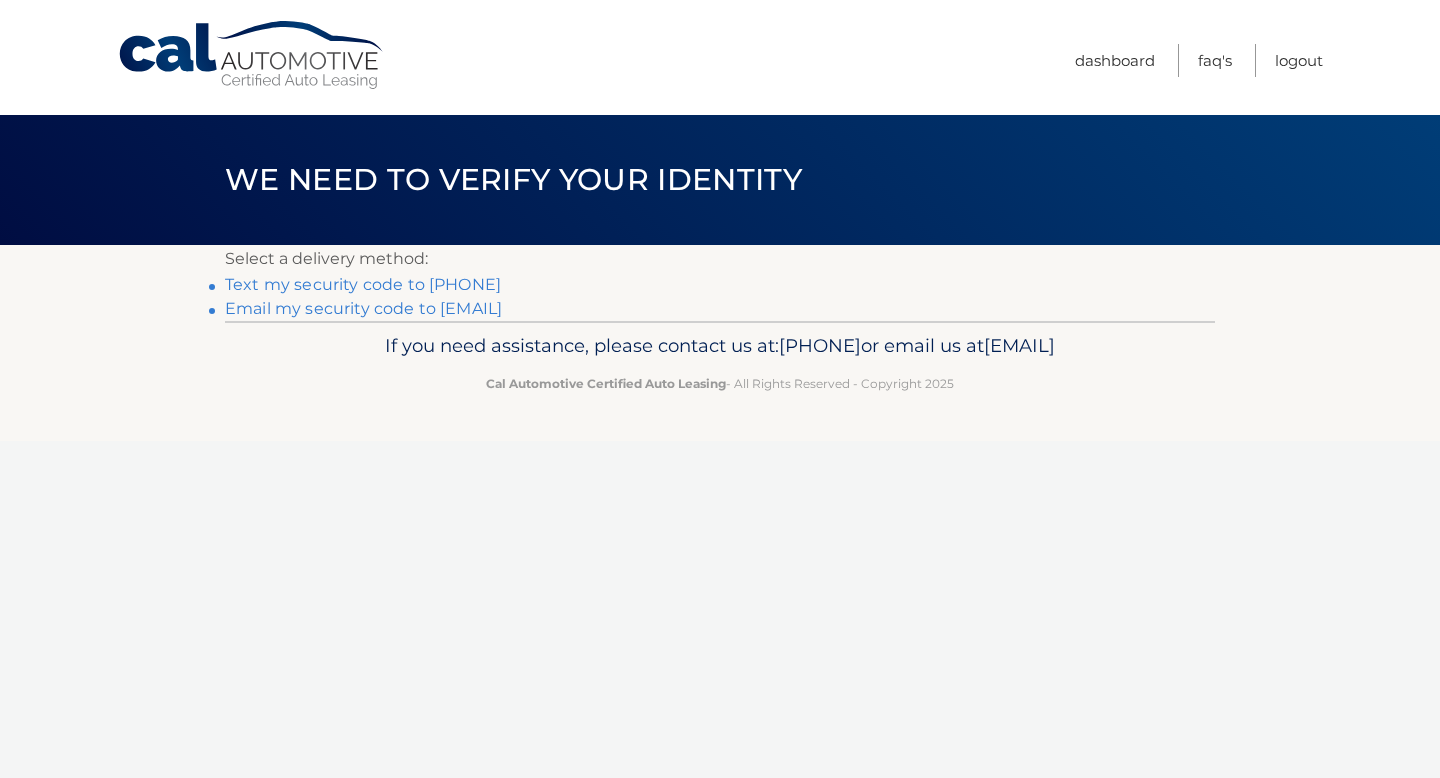 scroll, scrollTop: 0, scrollLeft: 0, axis: both 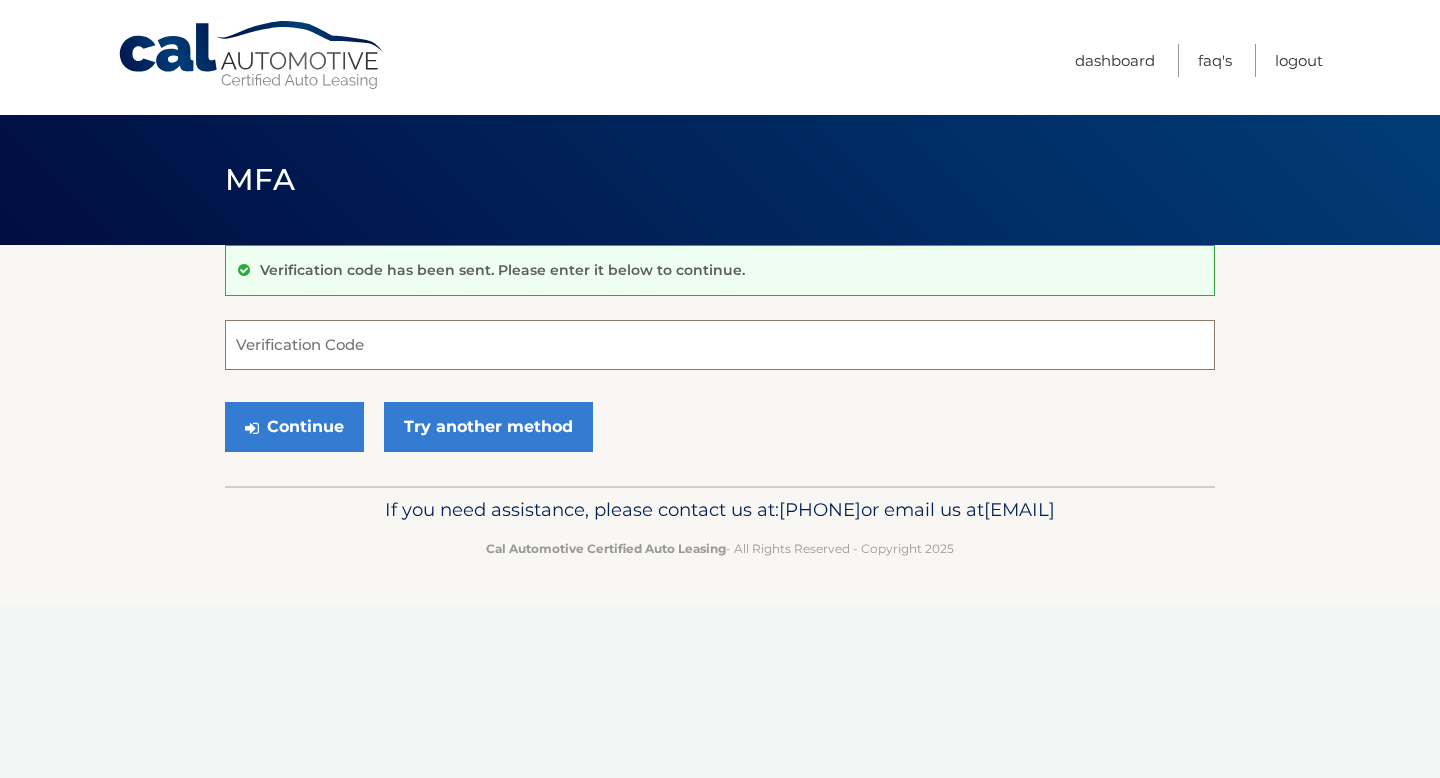 click on "Verification Code" at bounding box center [720, 345] 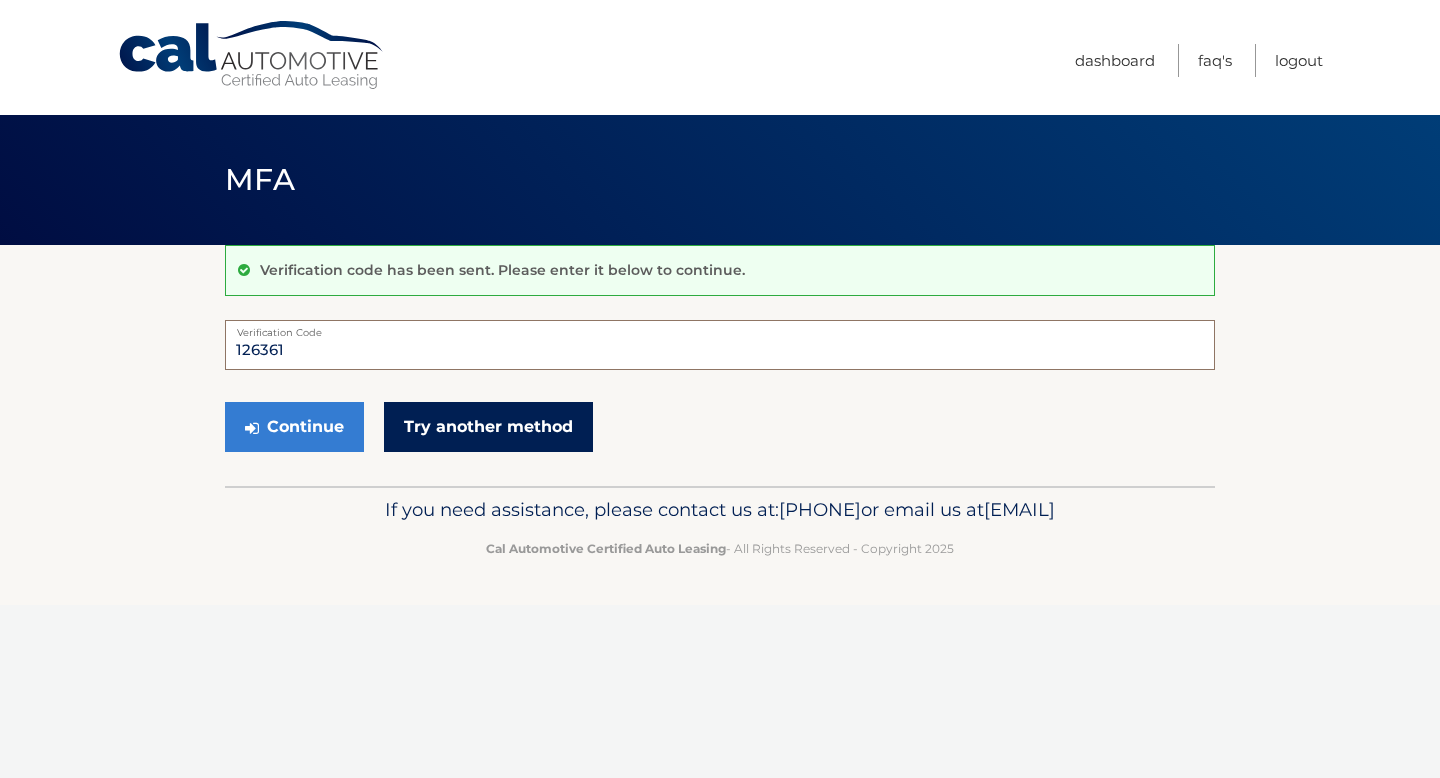 type on "126361" 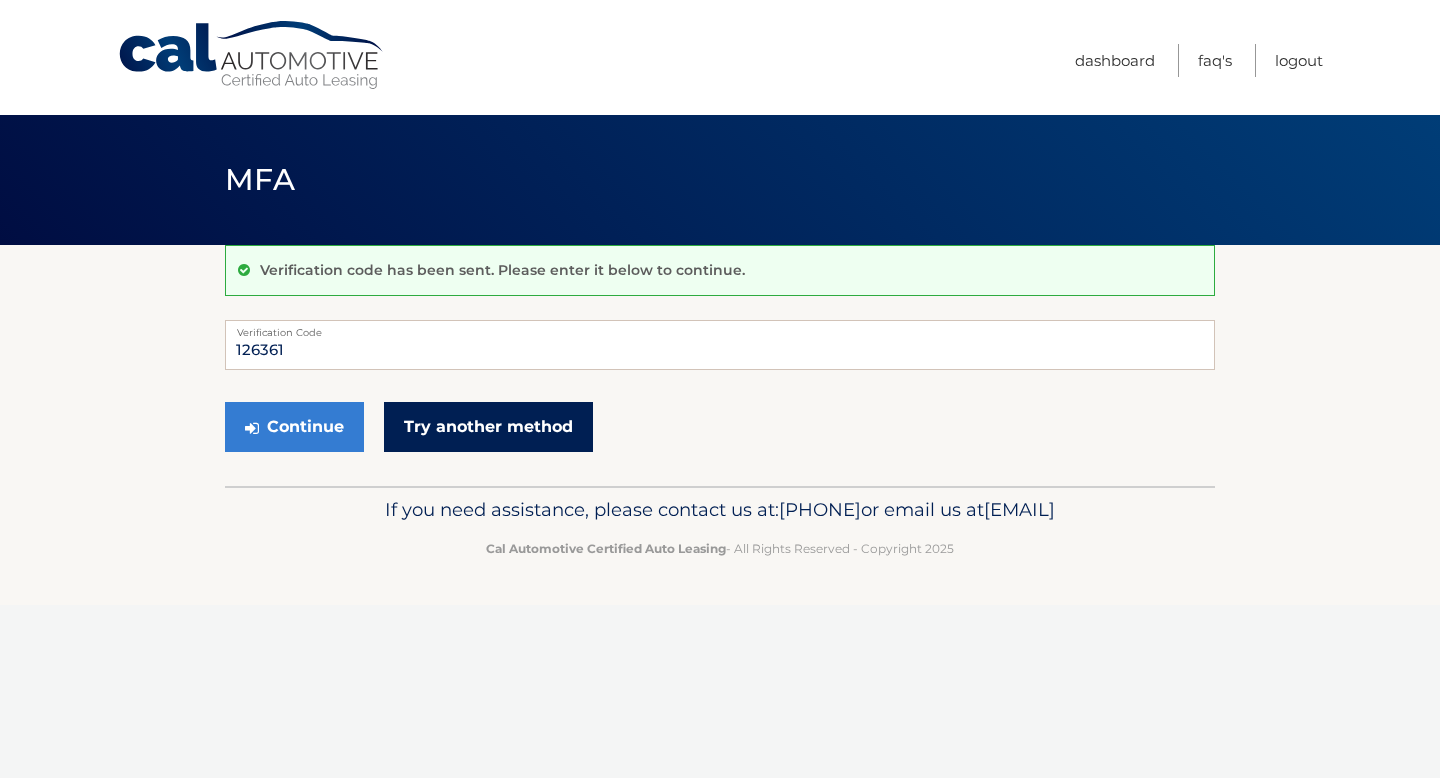 click on "Try another method" at bounding box center [488, 427] 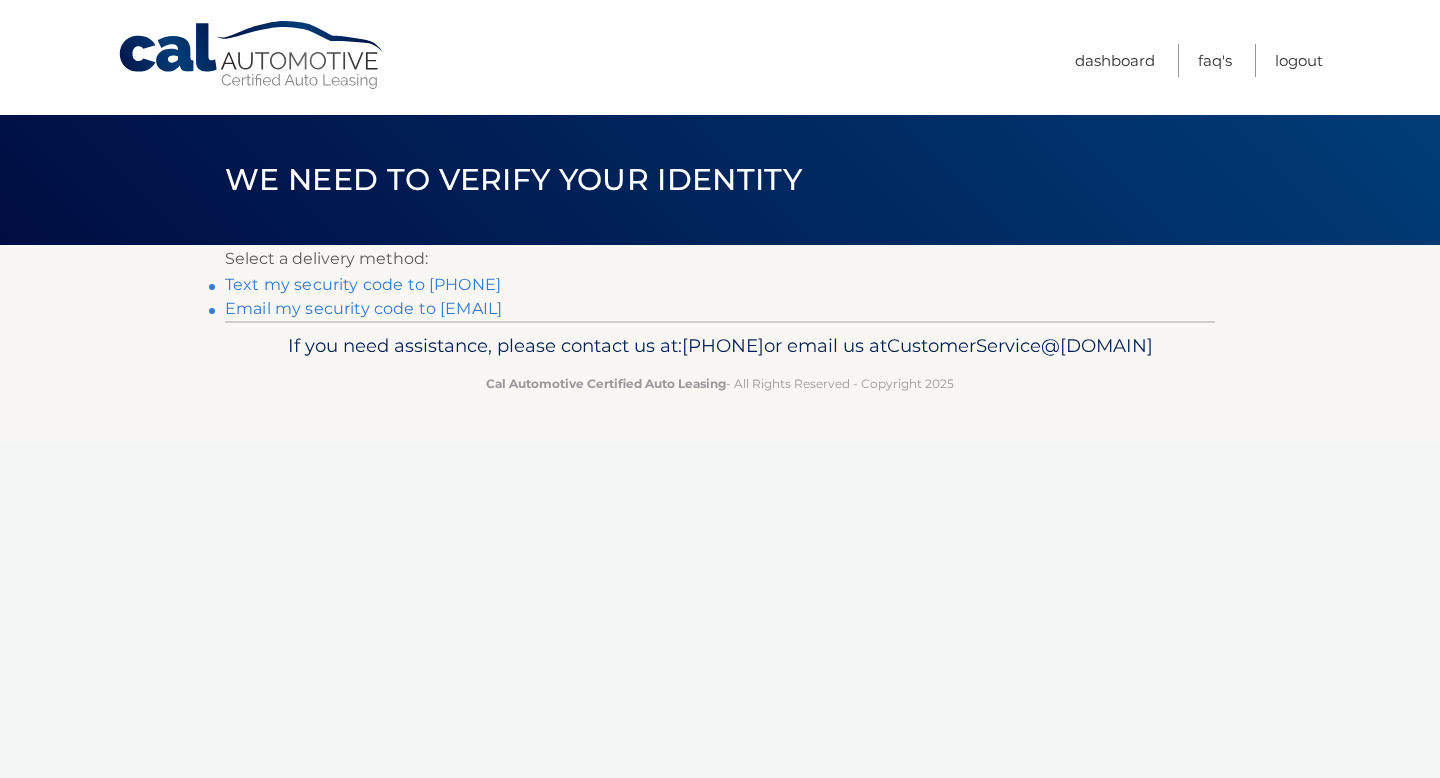 scroll, scrollTop: 0, scrollLeft: 0, axis: both 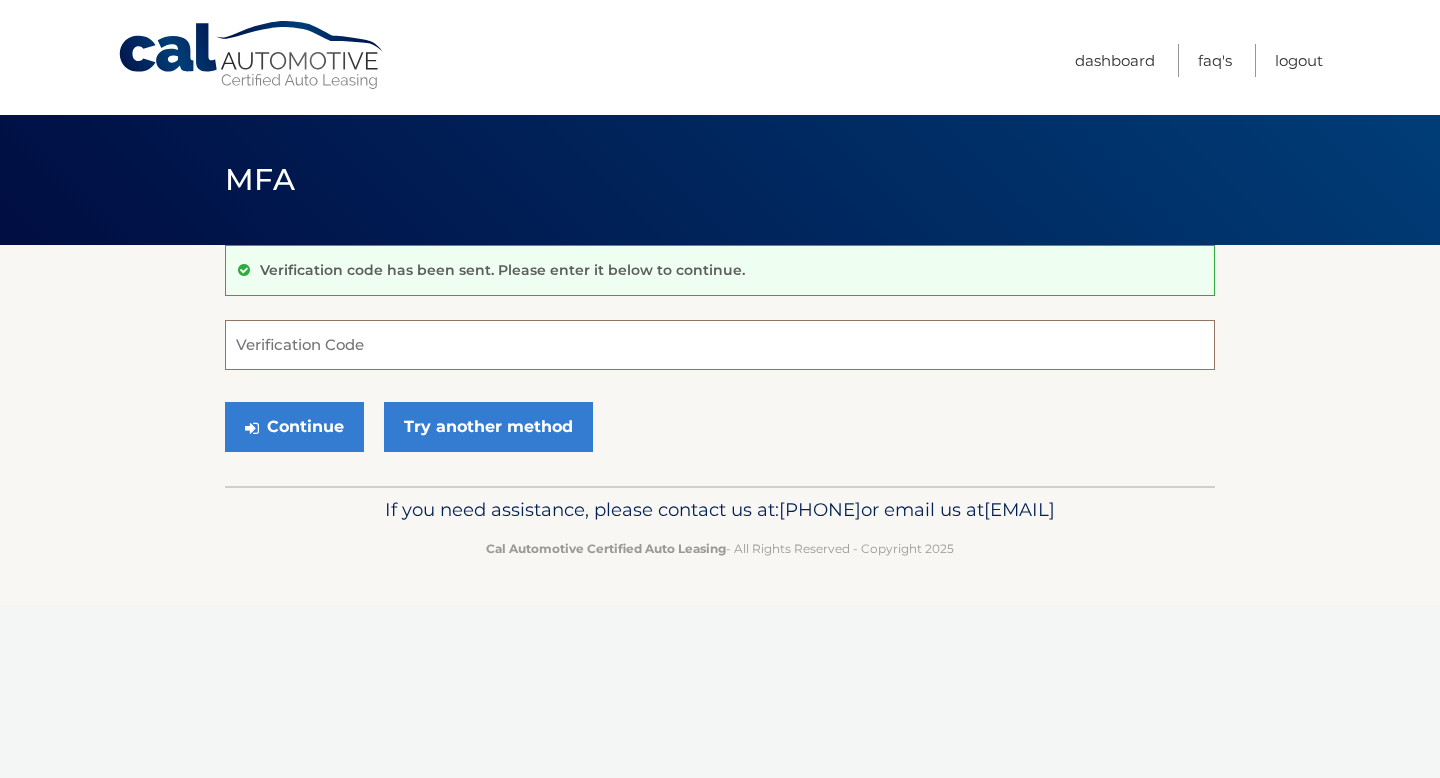 click on "Verification Code" at bounding box center [720, 345] 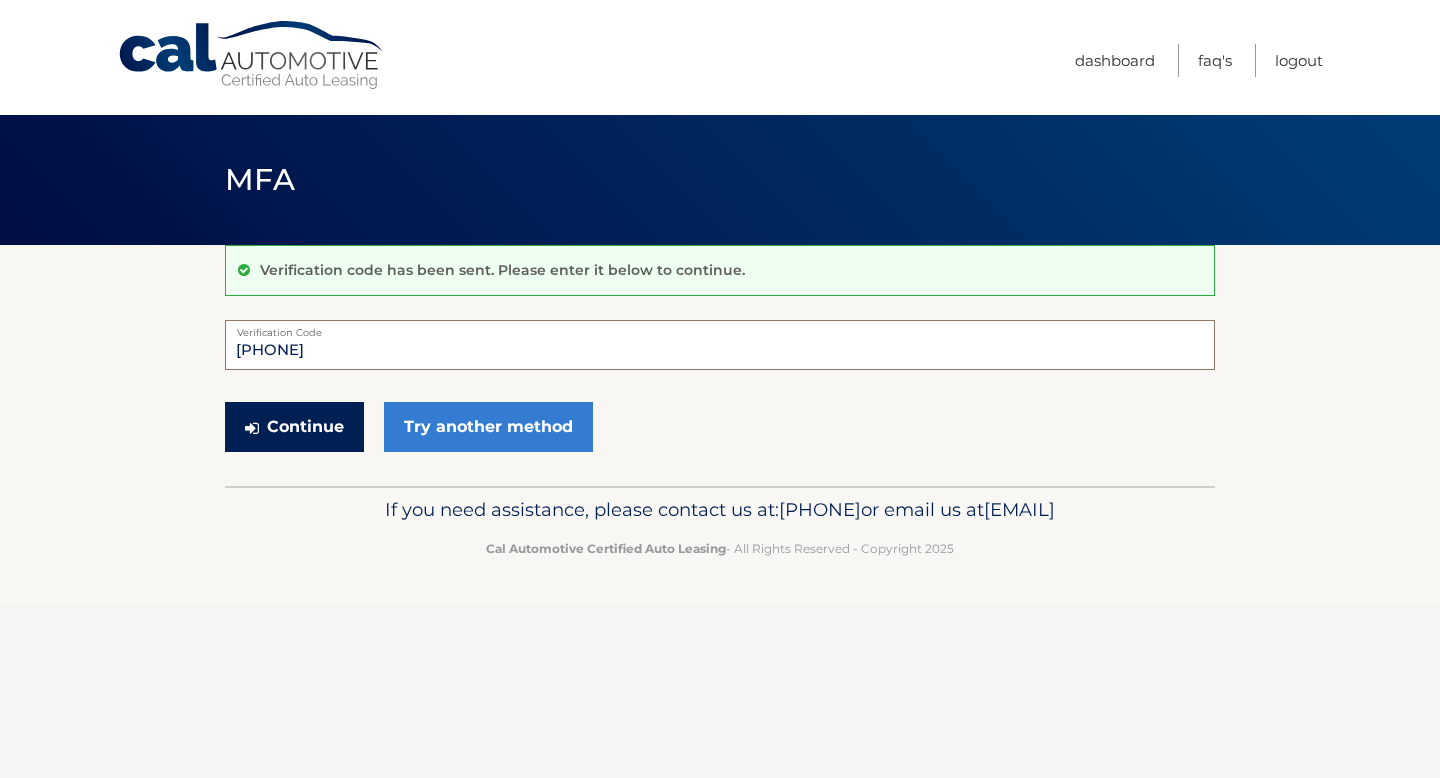 type on "412773" 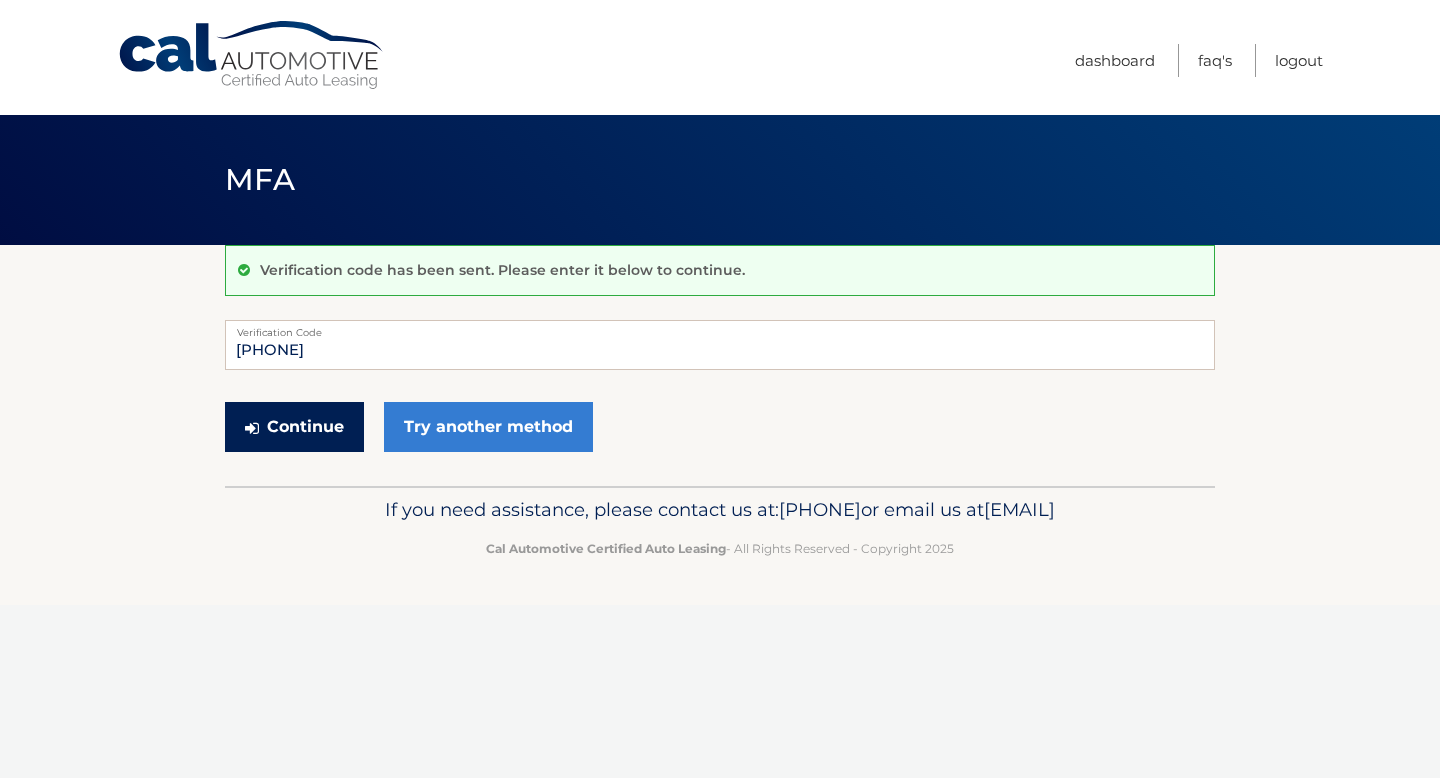 click at bounding box center (252, 428) 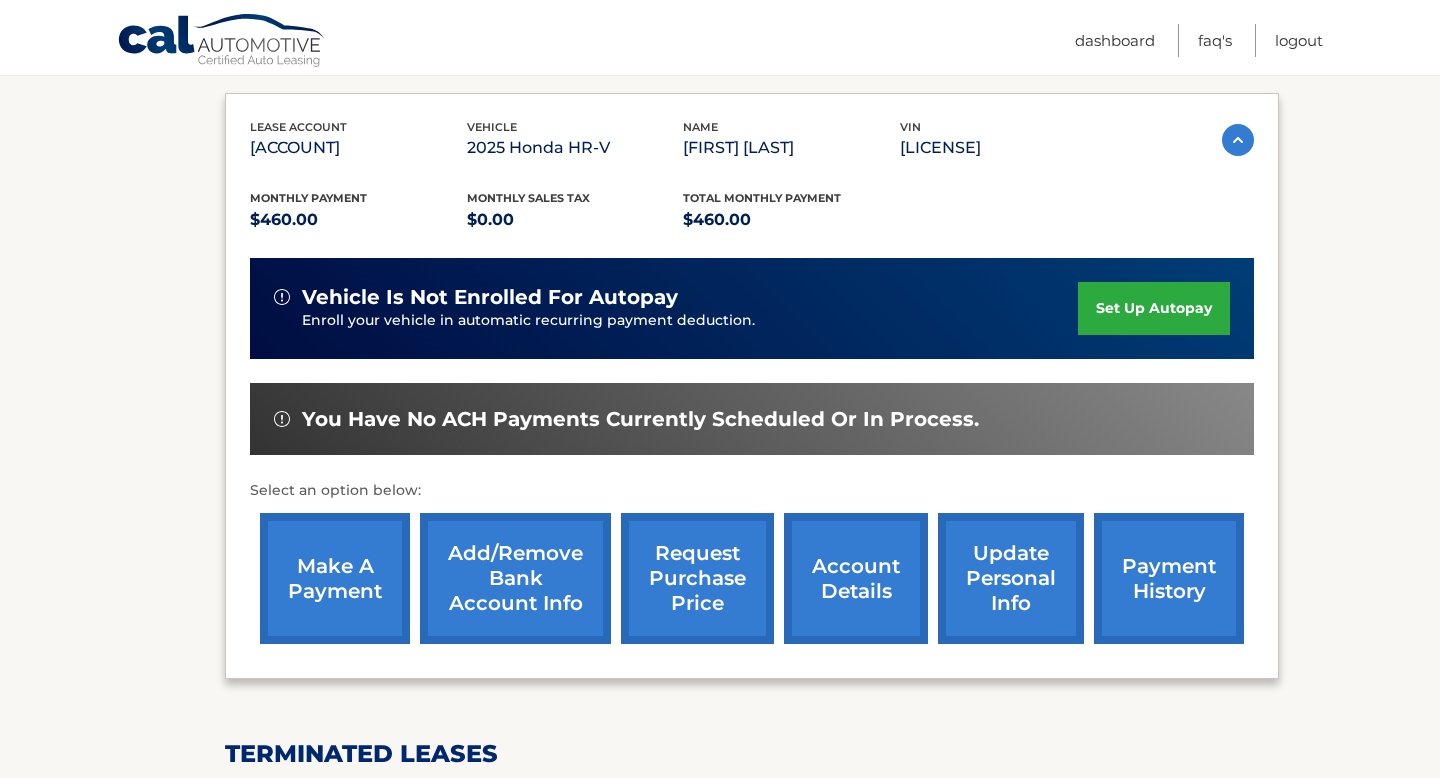 scroll, scrollTop: 331, scrollLeft: 0, axis: vertical 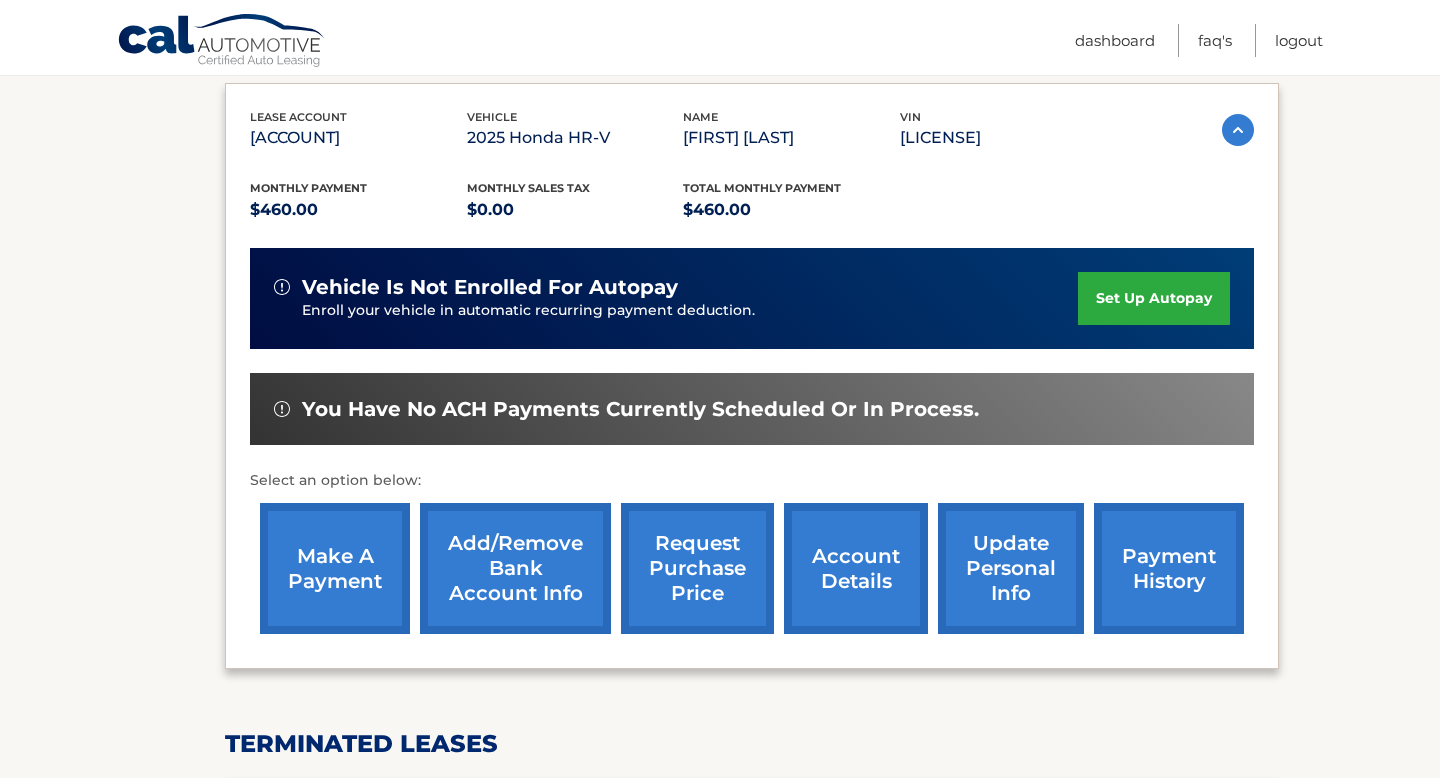 click on "make a payment" at bounding box center [335, 568] 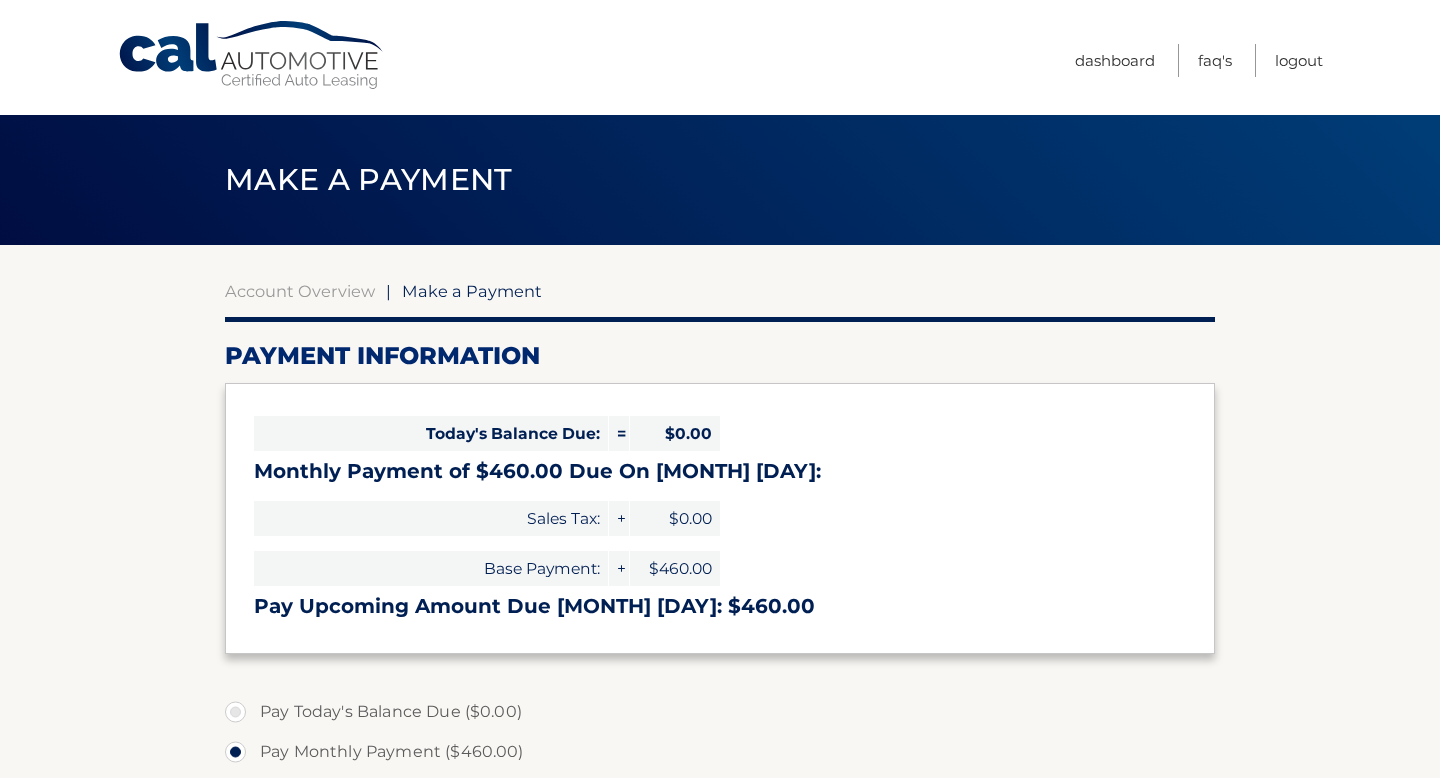 select on "NTg1ZTE4MzEtMTMwNi00YmI4LTg2NjItOTdiYzFhN2Y4ZTAz" 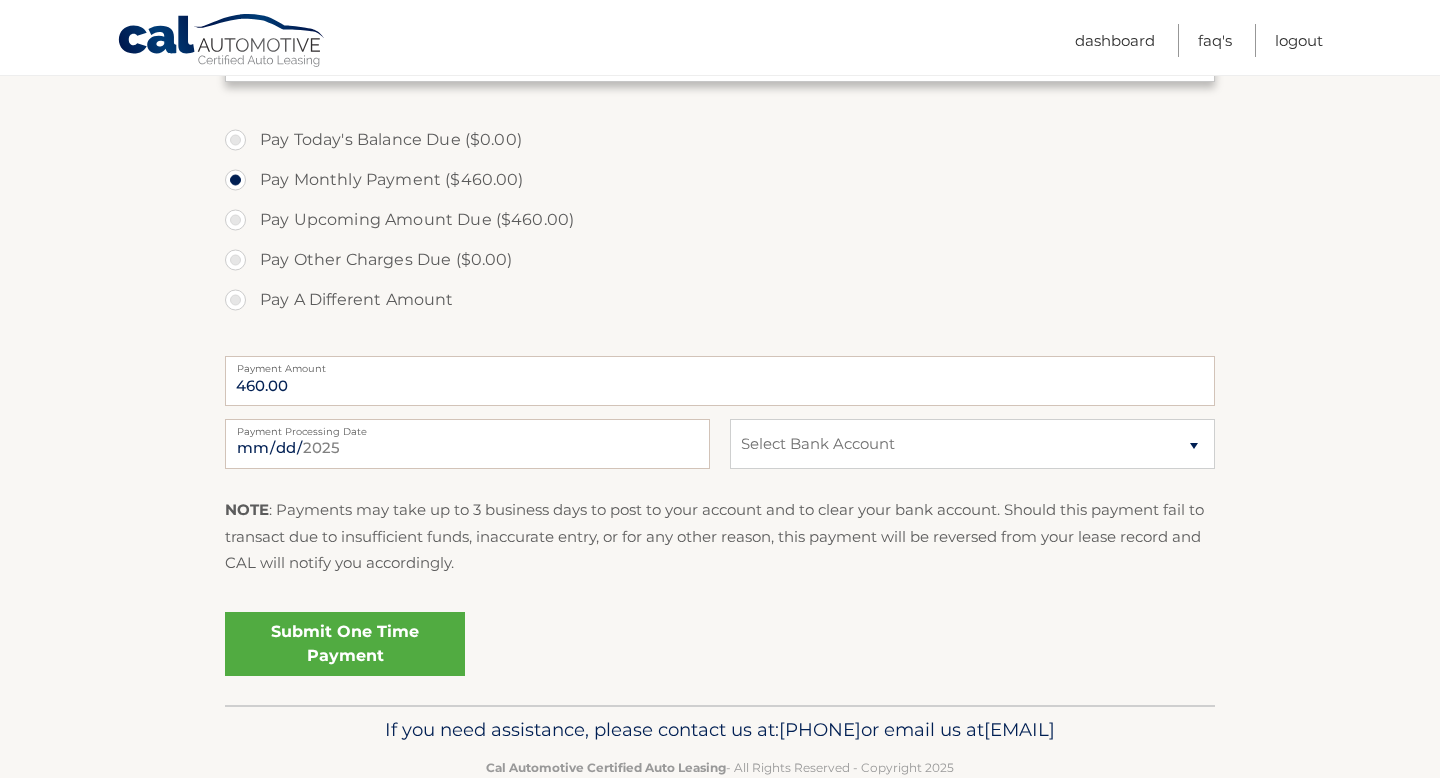 scroll, scrollTop: 582, scrollLeft: 0, axis: vertical 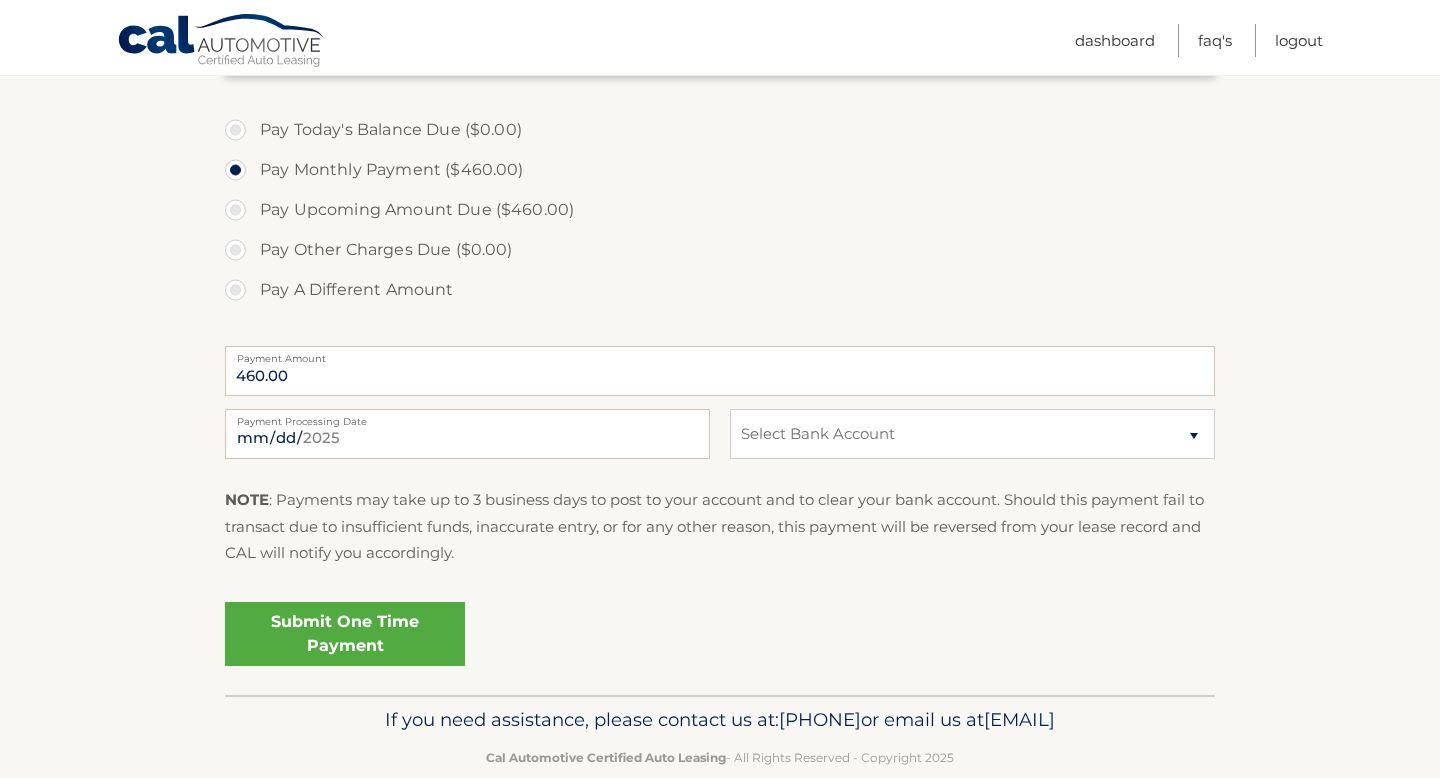 click on "Submit One Time Payment" at bounding box center [345, 634] 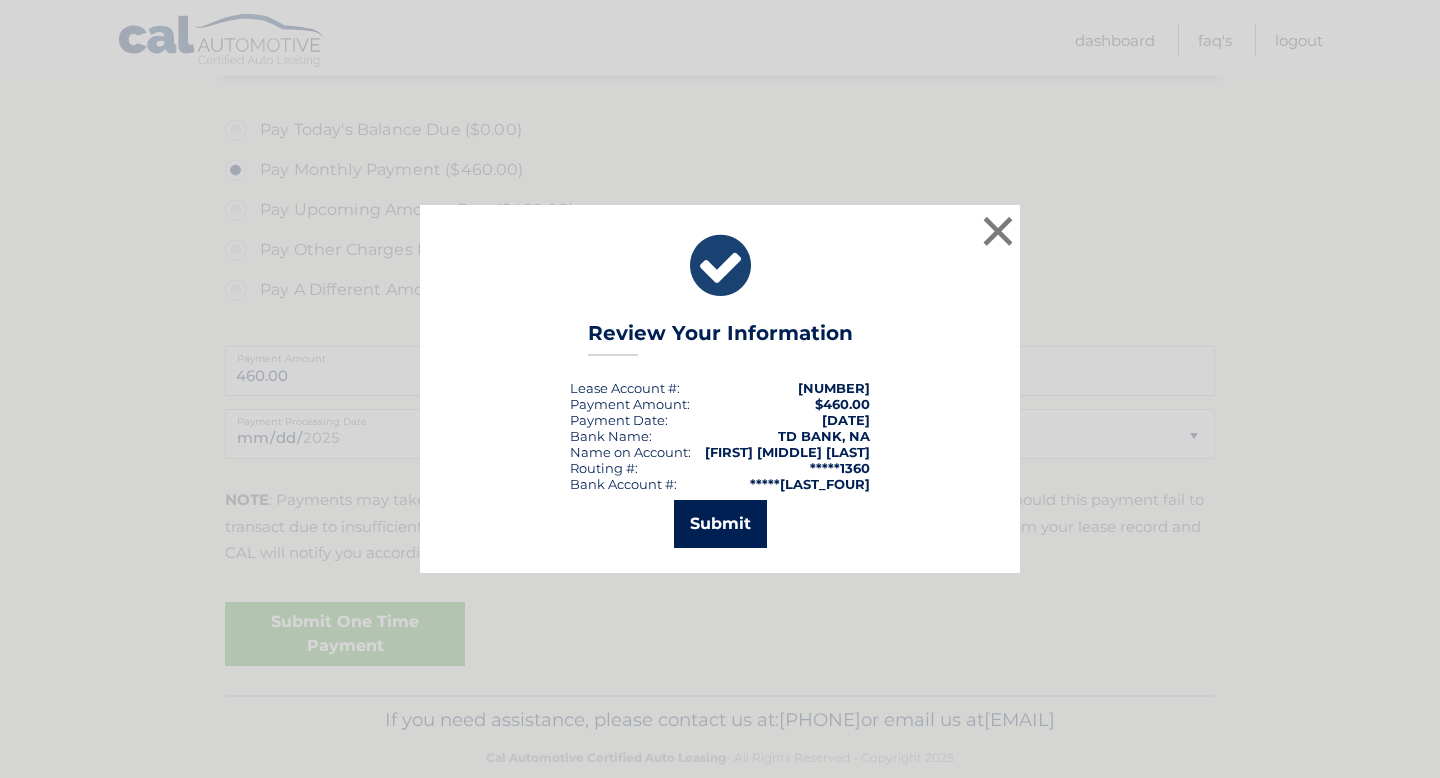 click on "Submit" at bounding box center (720, 524) 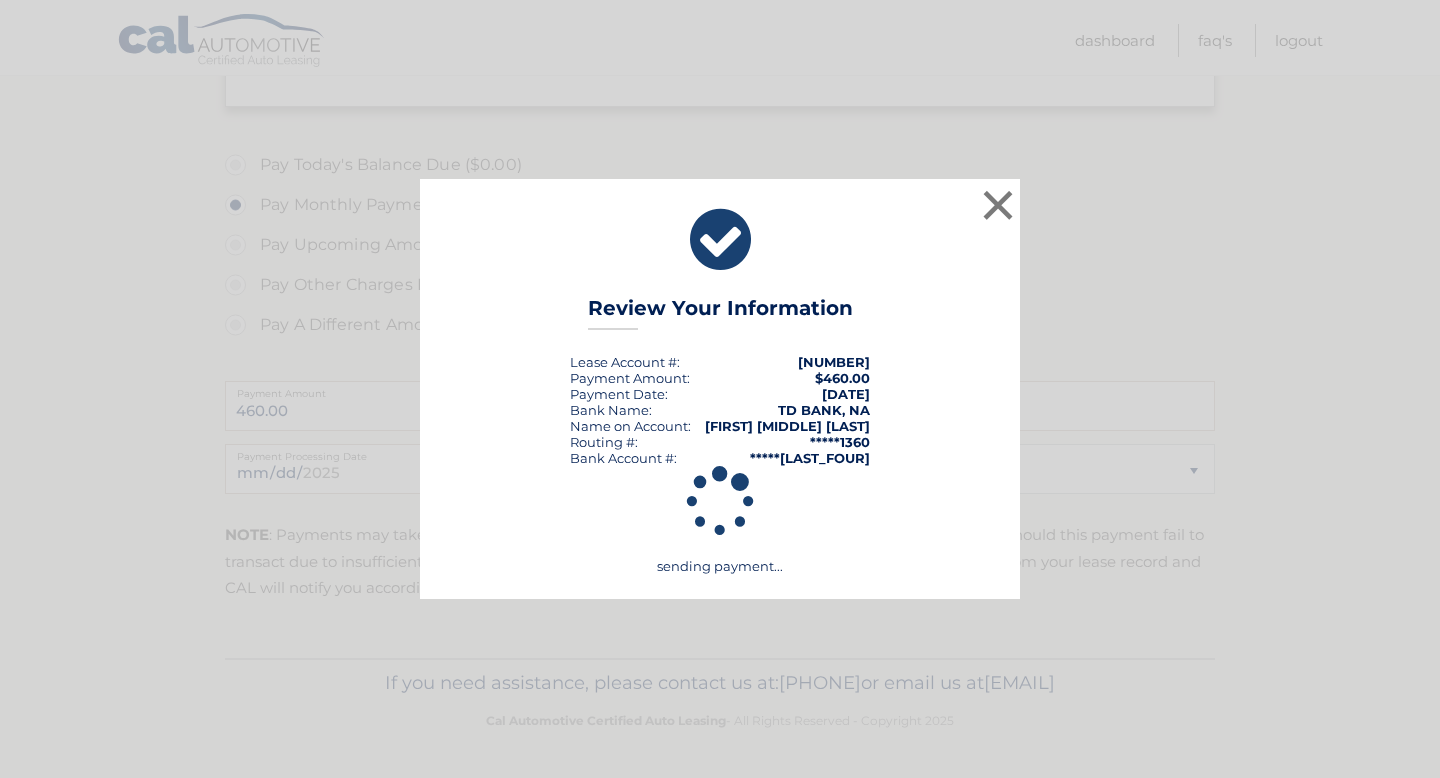 scroll, scrollTop: 579, scrollLeft: 0, axis: vertical 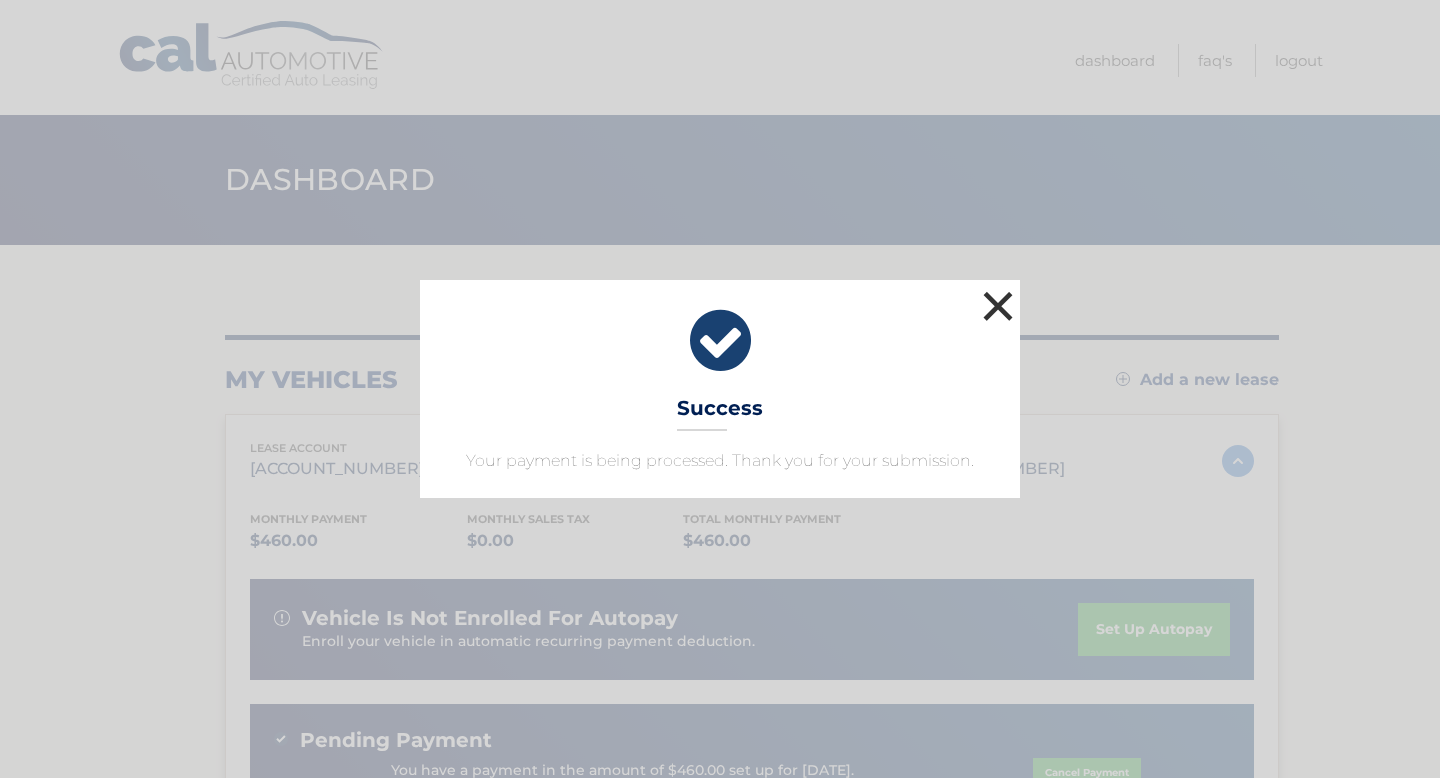 click on "×" at bounding box center (998, 306) 